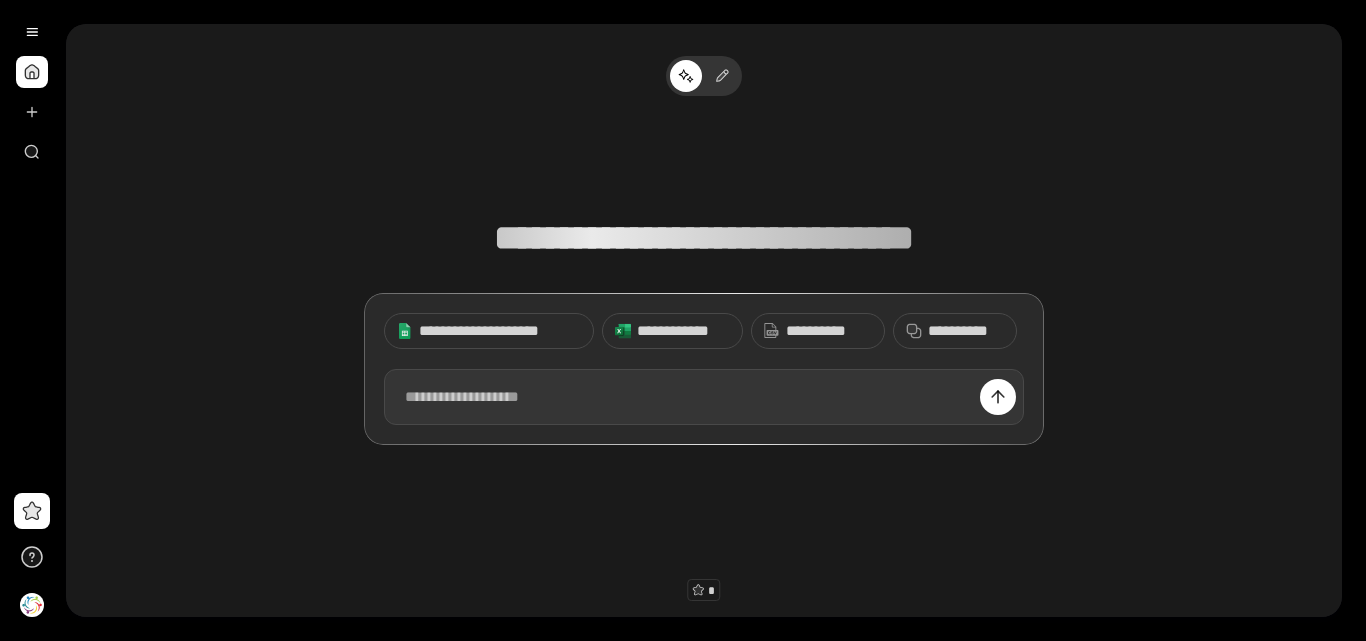 scroll, scrollTop: 0, scrollLeft: 0, axis: both 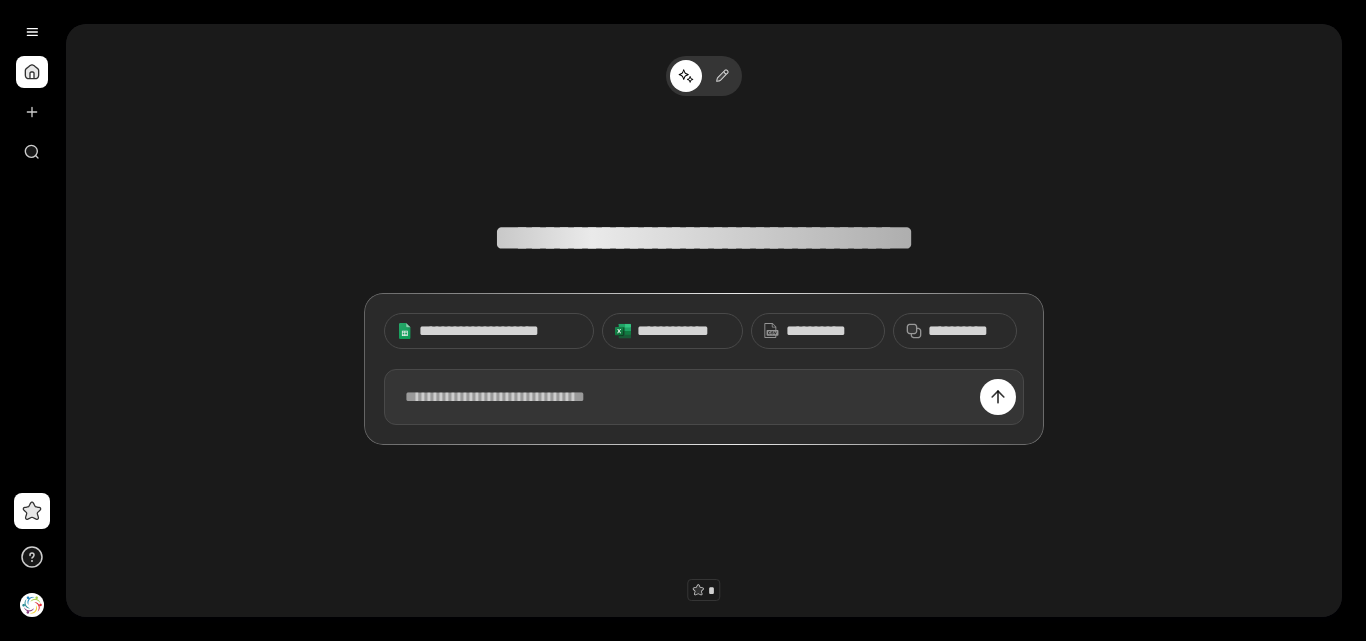 click at bounding box center (704, 397) 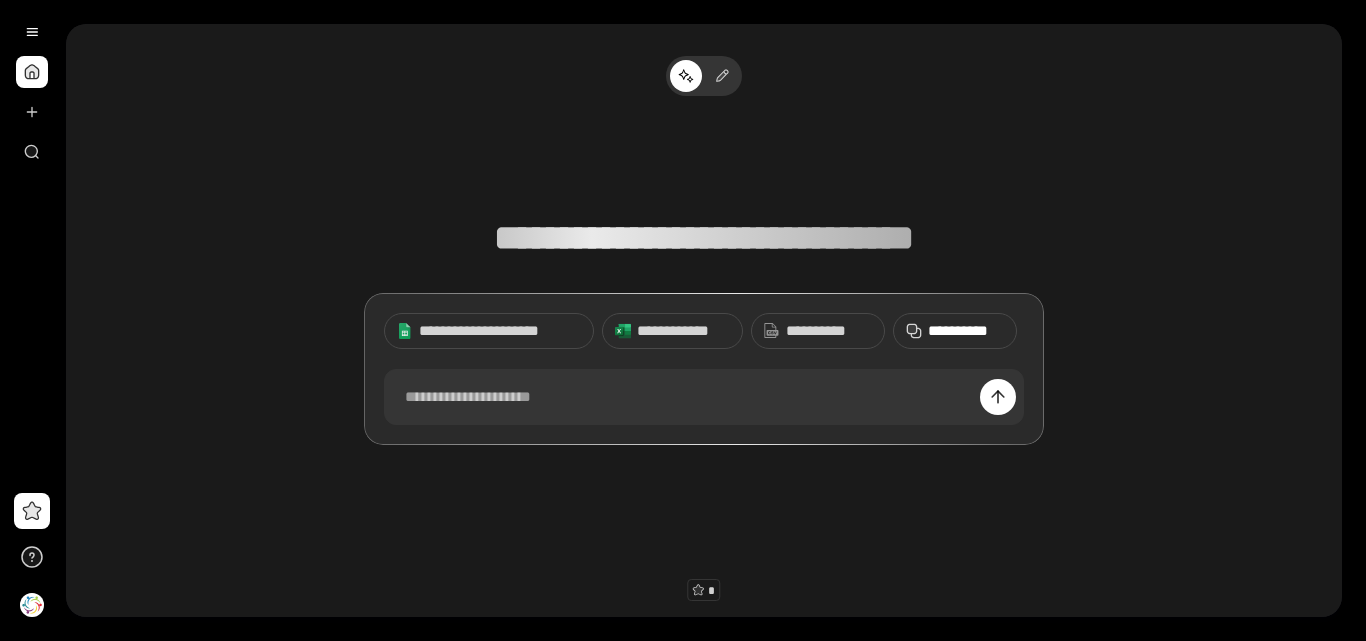 click on "**********" at bounding box center (966, 331) 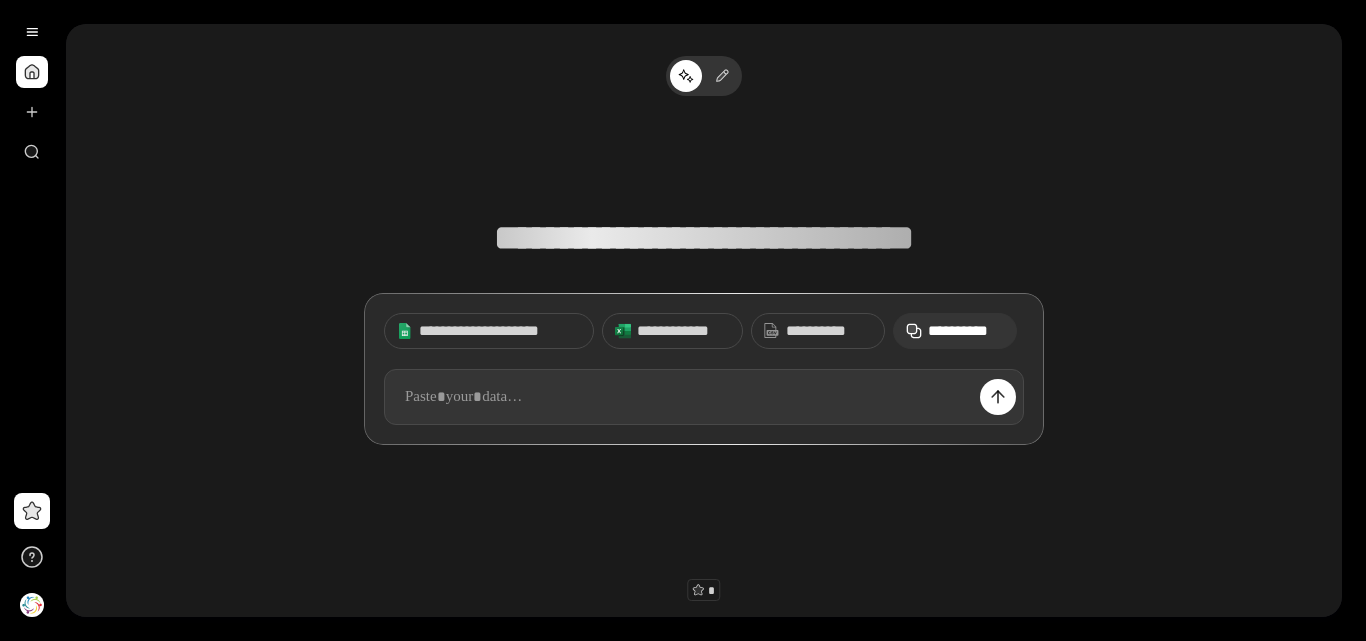 click at bounding box center (704, 397) 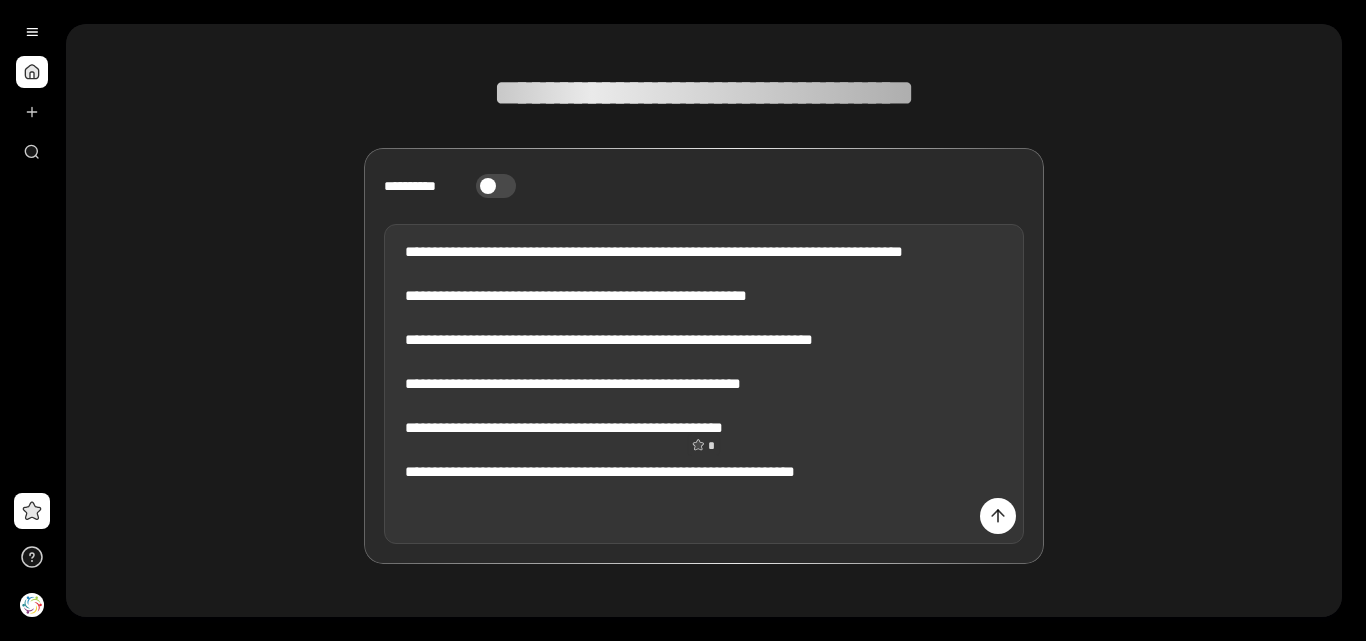 scroll, scrollTop: 212, scrollLeft: 0, axis: vertical 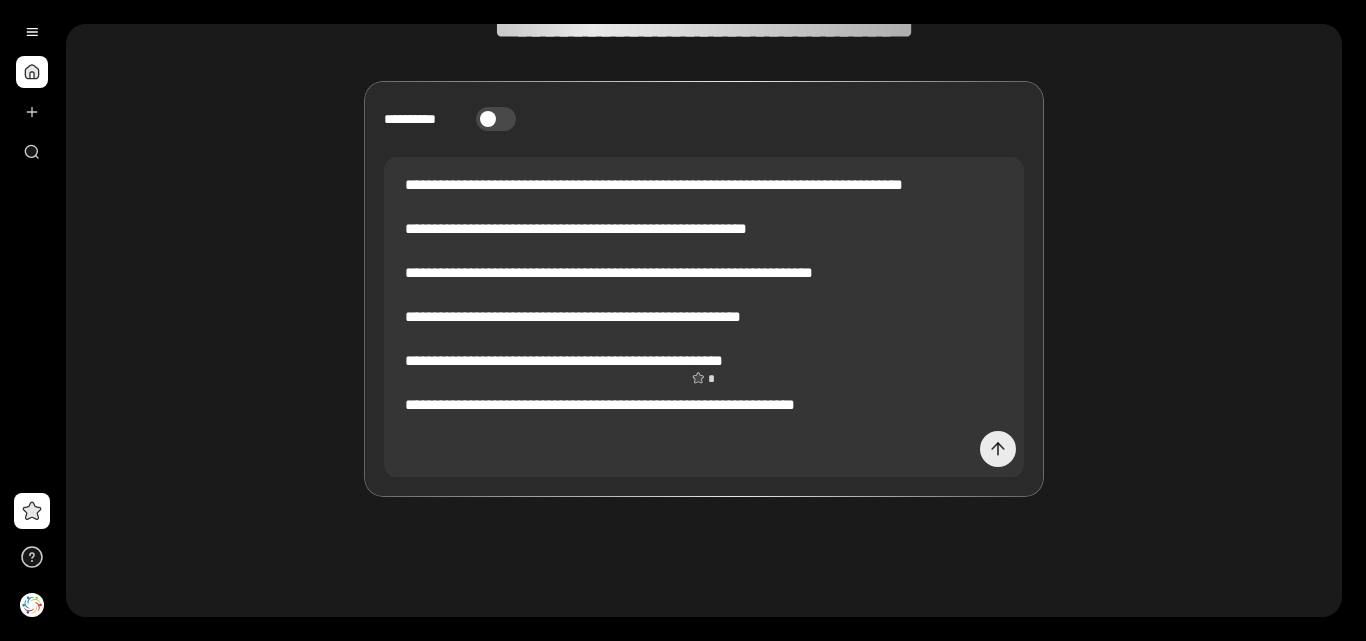 click at bounding box center [998, 449] 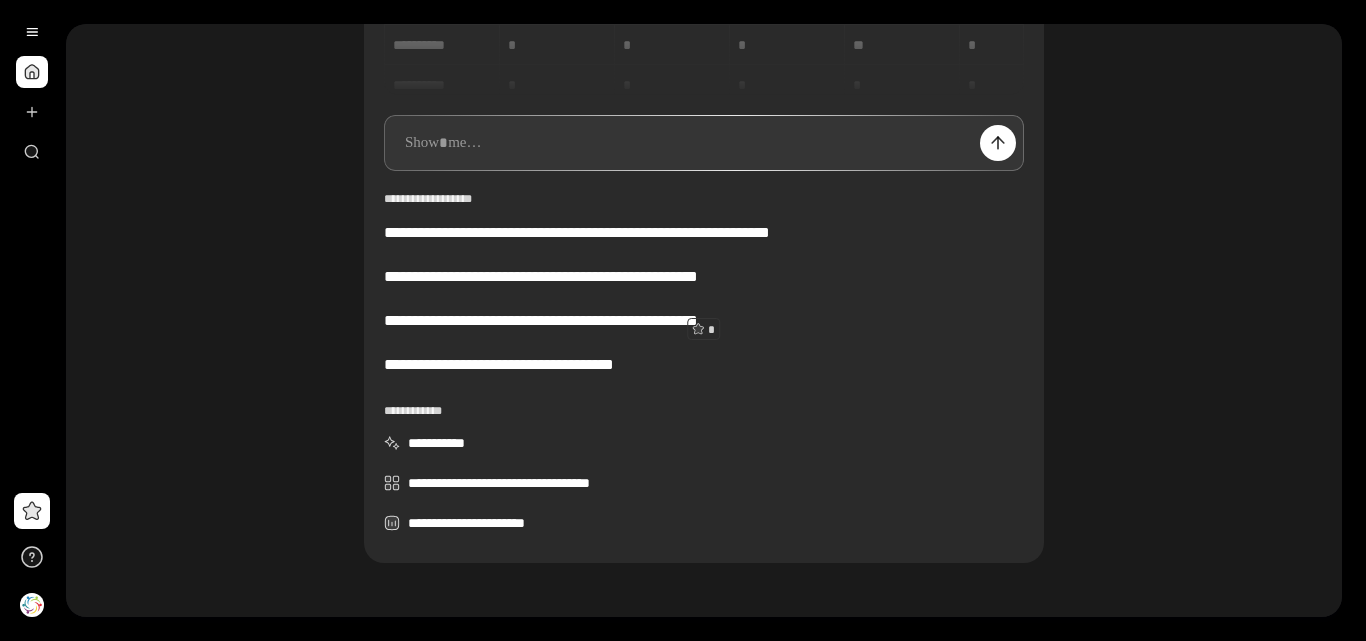 scroll, scrollTop: 327, scrollLeft: 0, axis: vertical 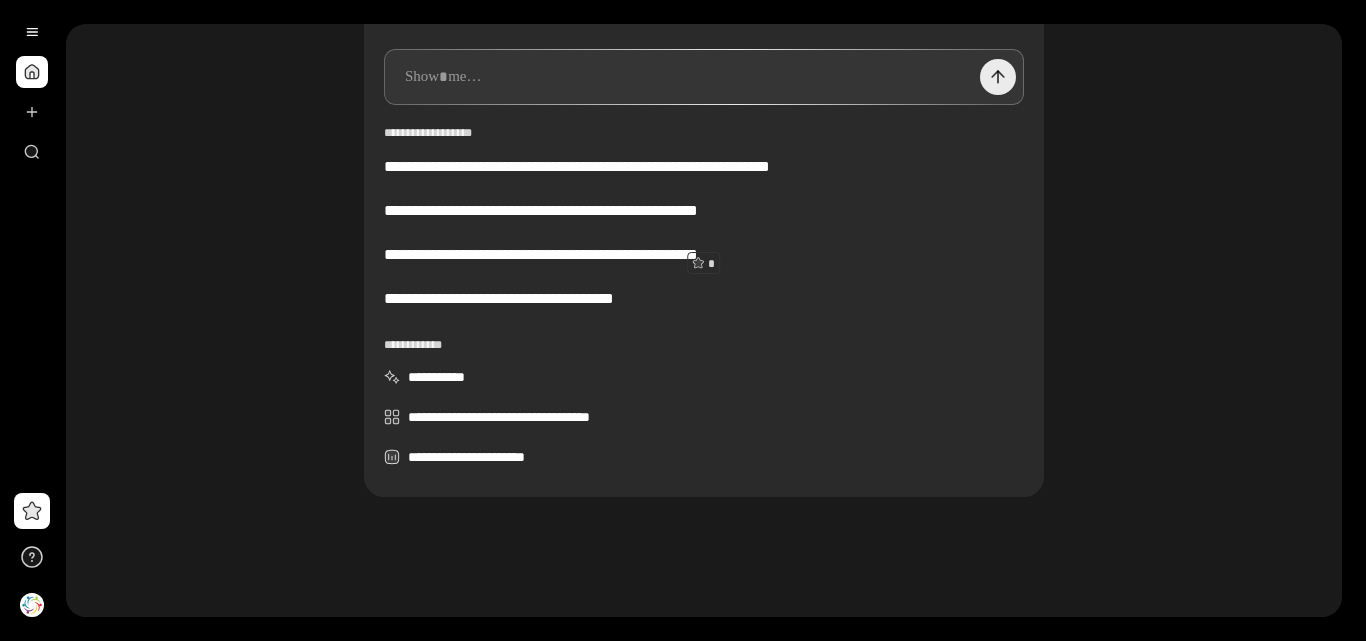 click at bounding box center [998, 77] 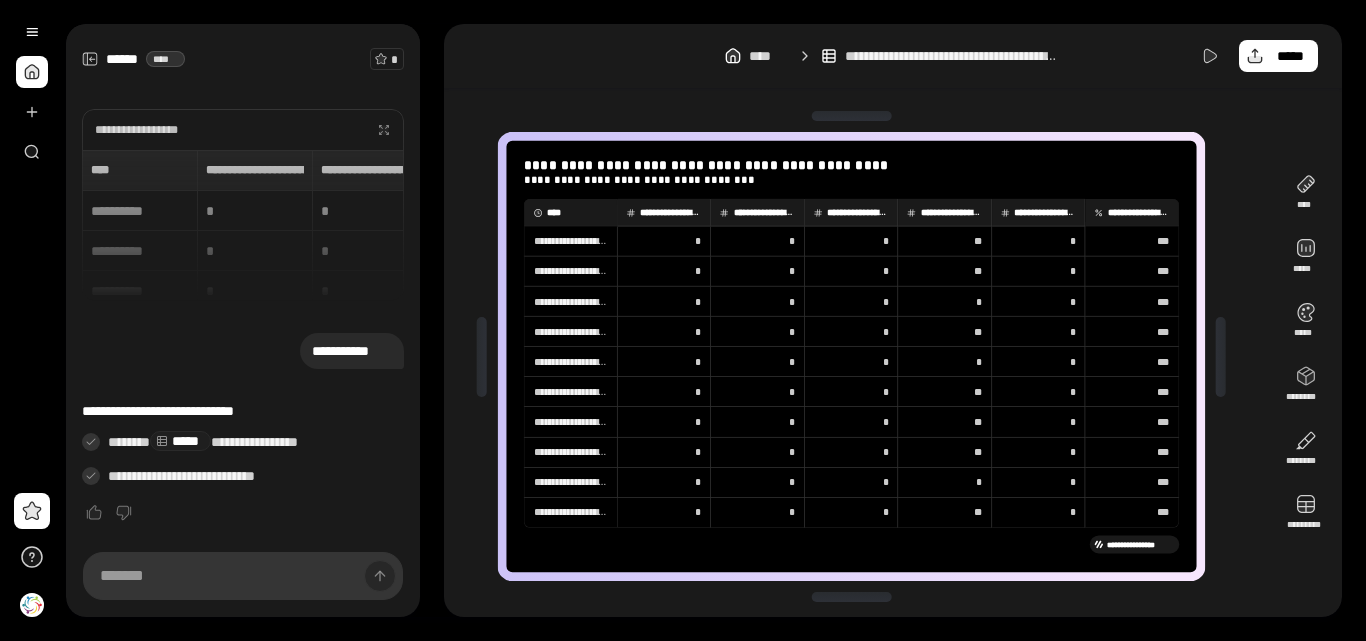 scroll, scrollTop: 0, scrollLeft: 0, axis: both 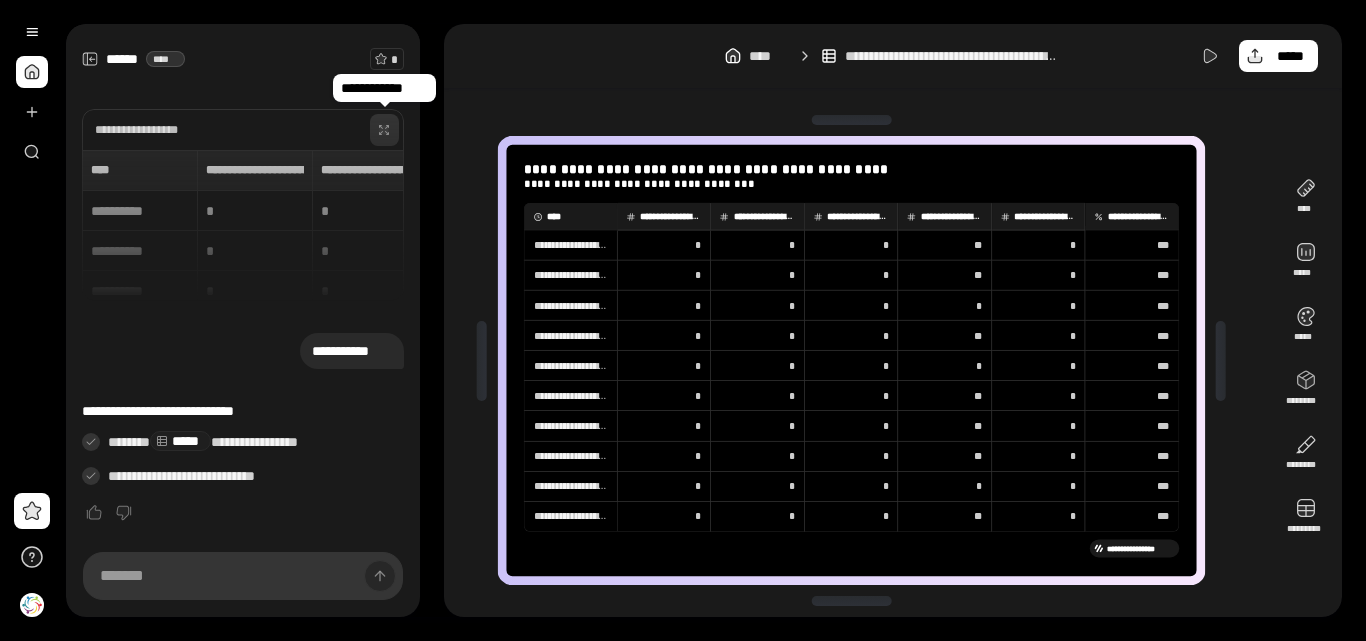 click at bounding box center [384, 130] 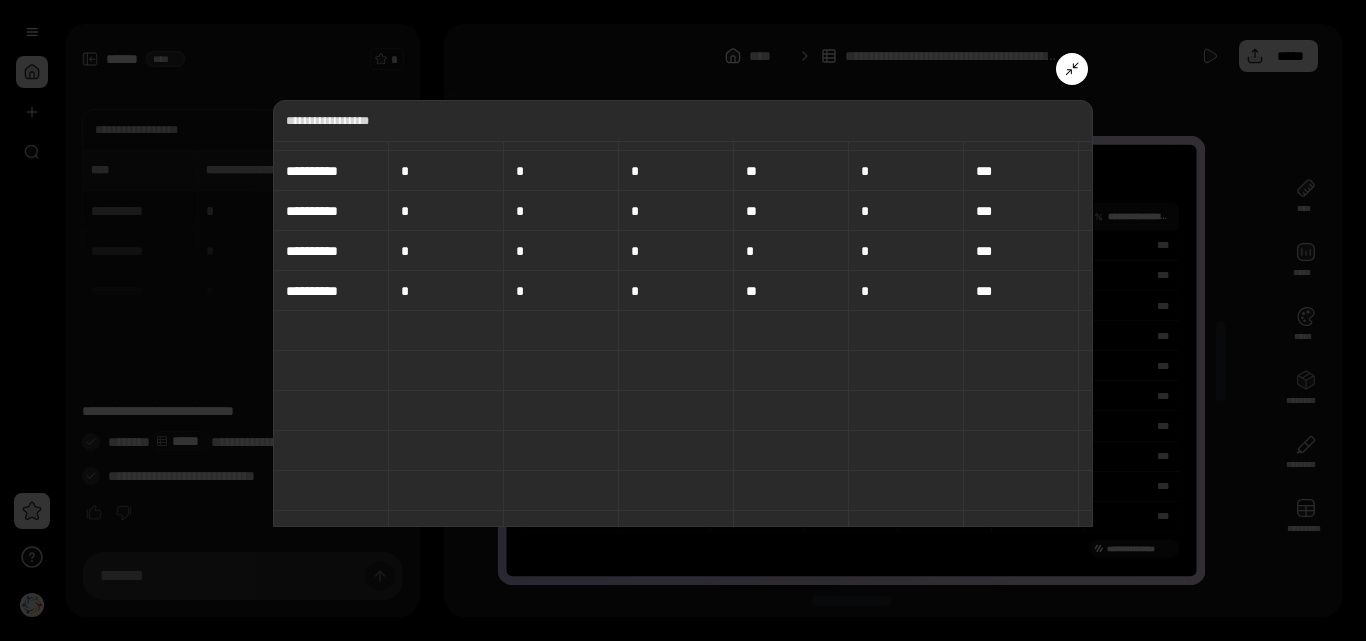 scroll, scrollTop: 167, scrollLeft: 0, axis: vertical 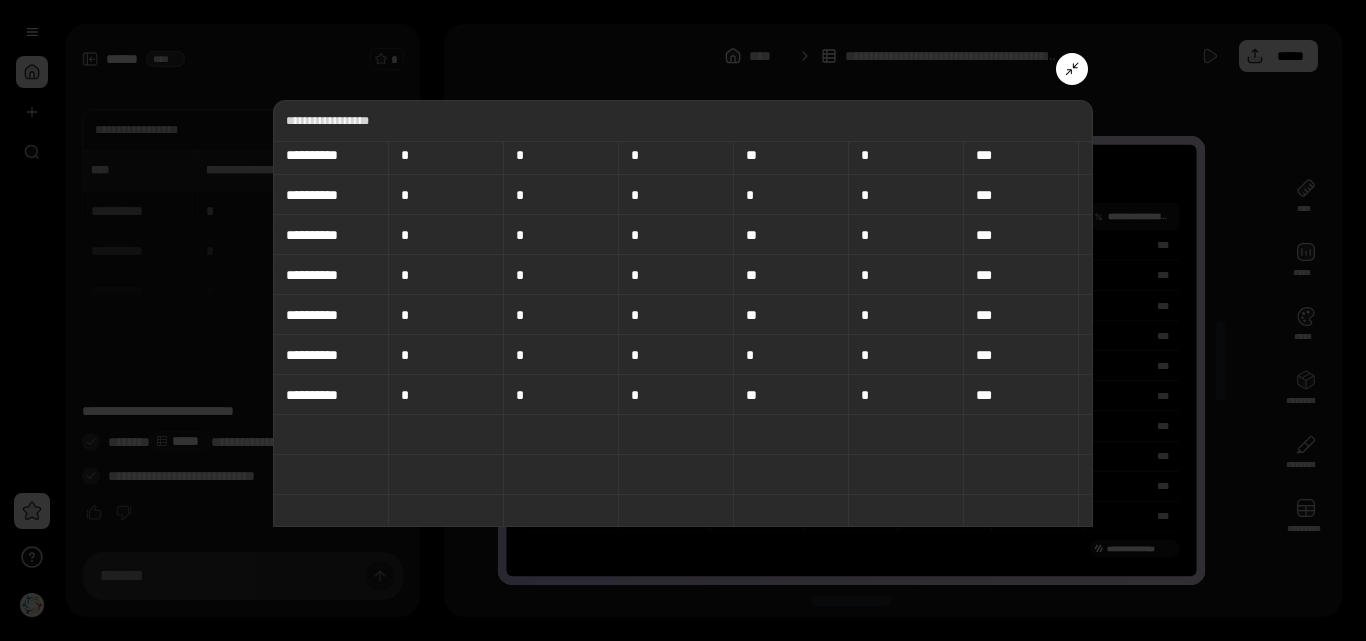 click at bounding box center (683, 320) 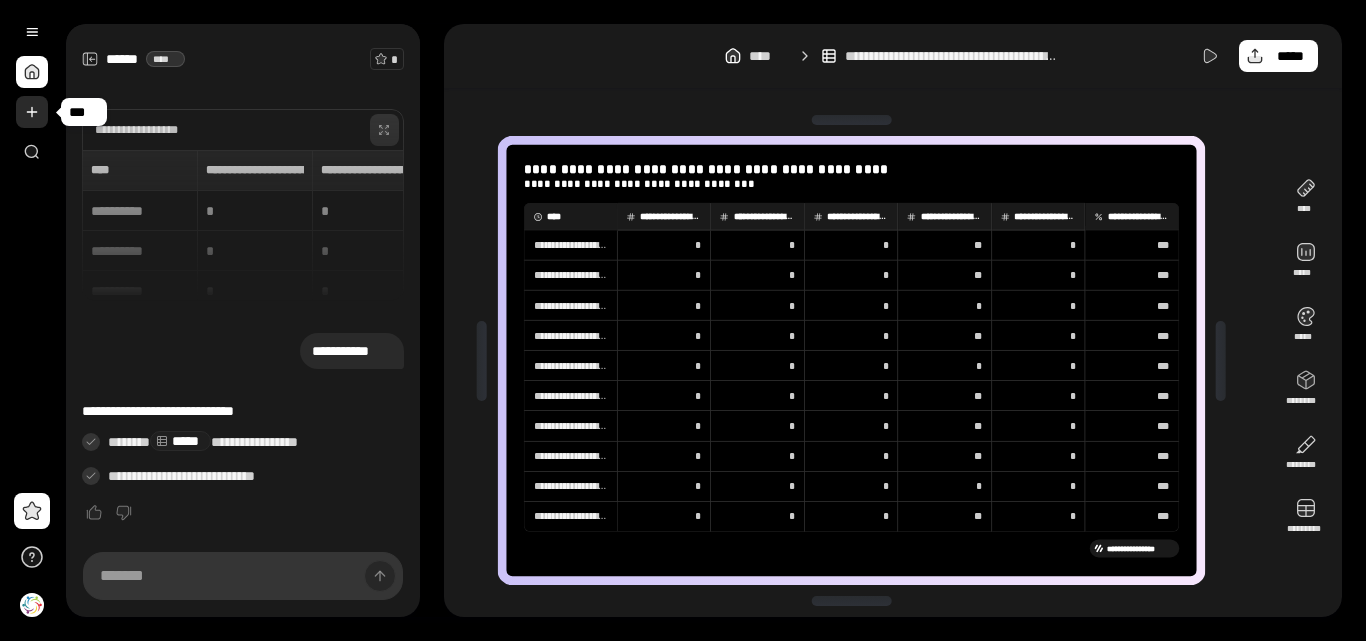 click at bounding box center (32, 112) 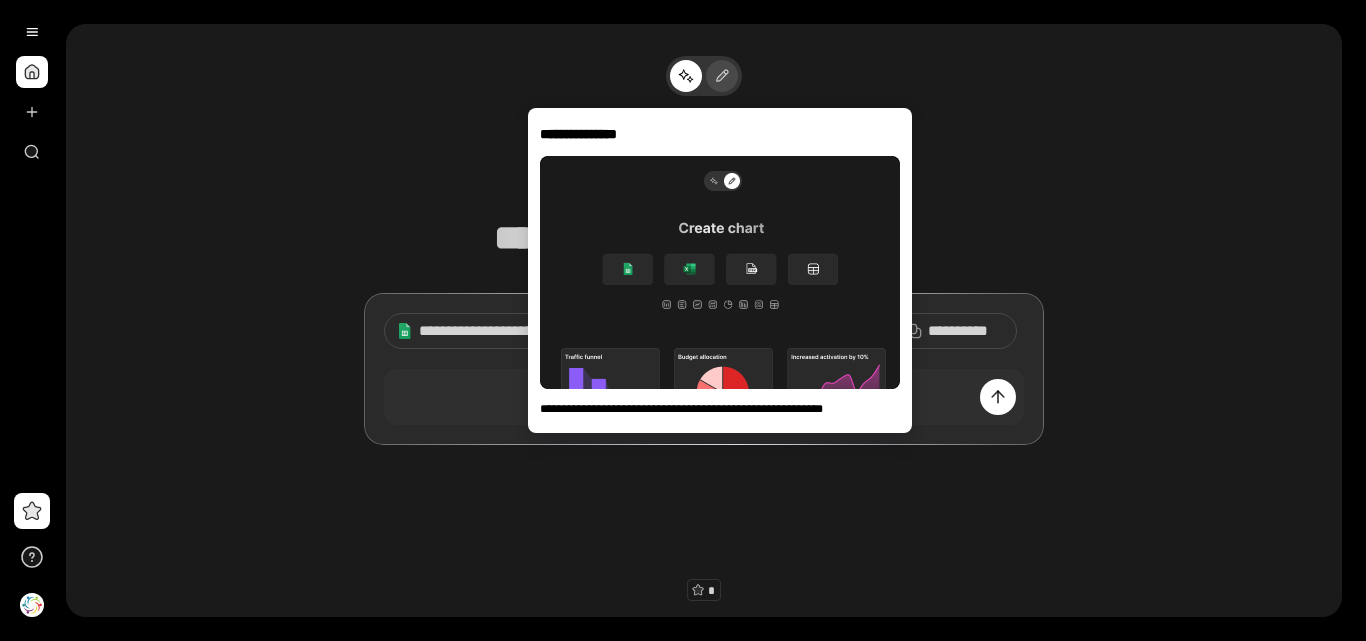 click 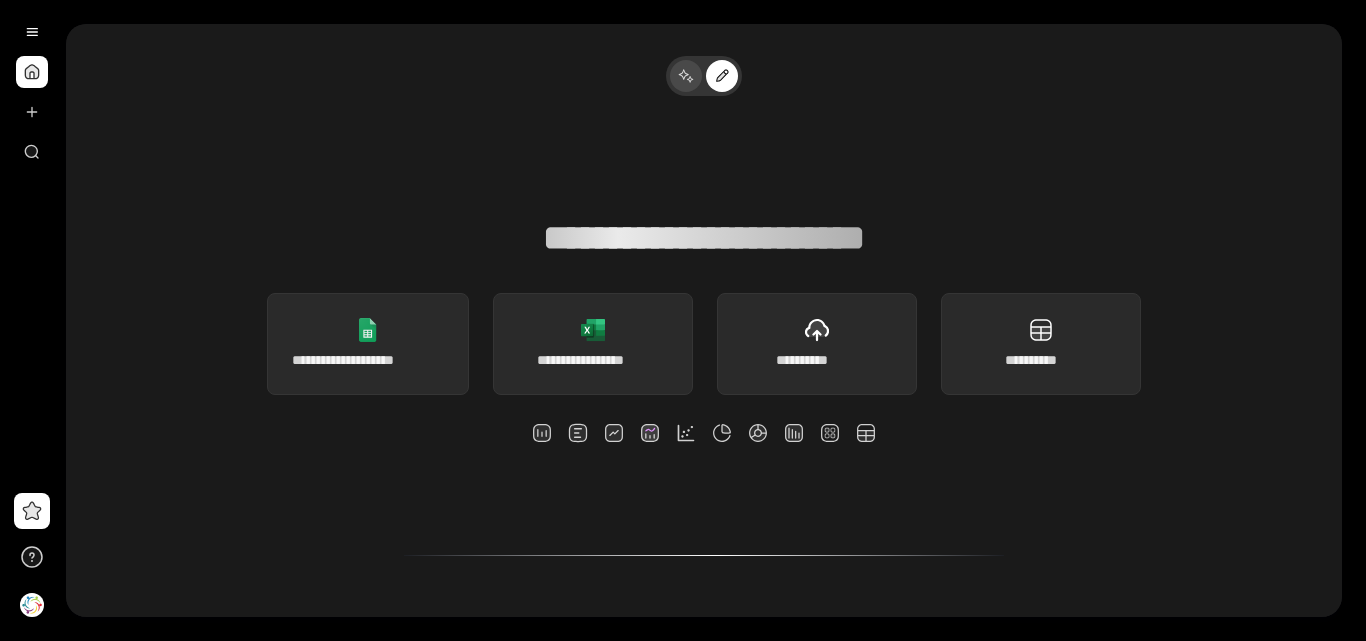 click 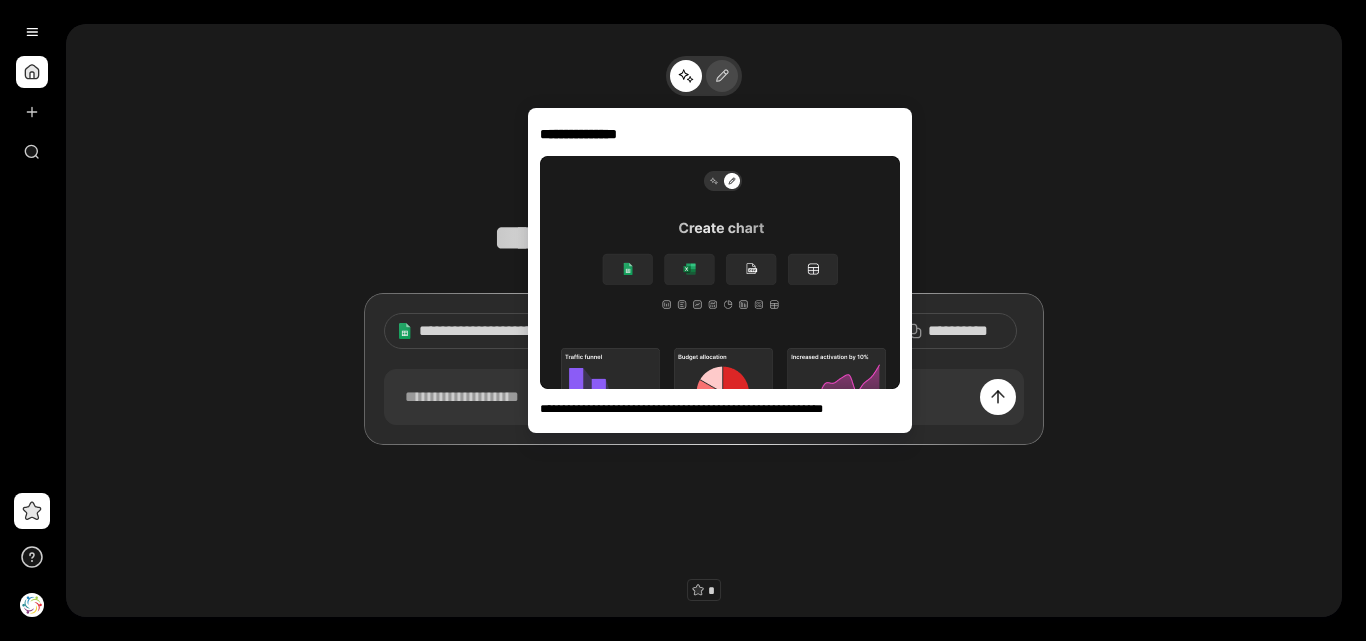click 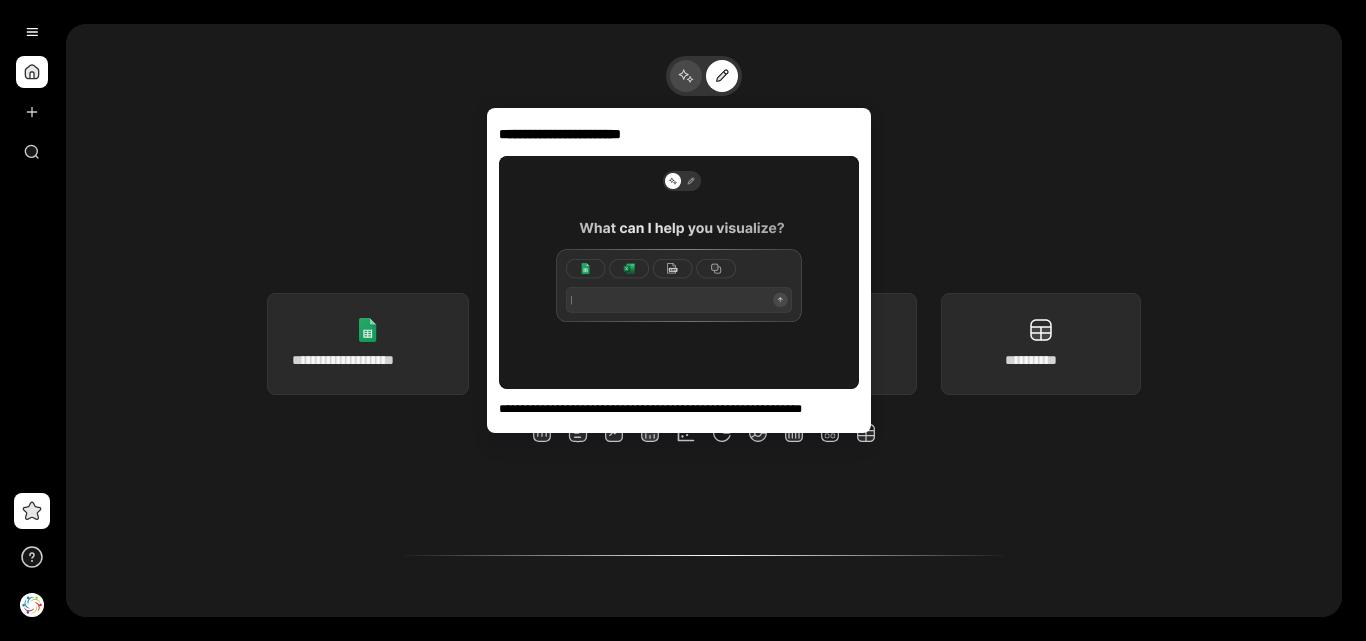 click at bounding box center [686, 76] 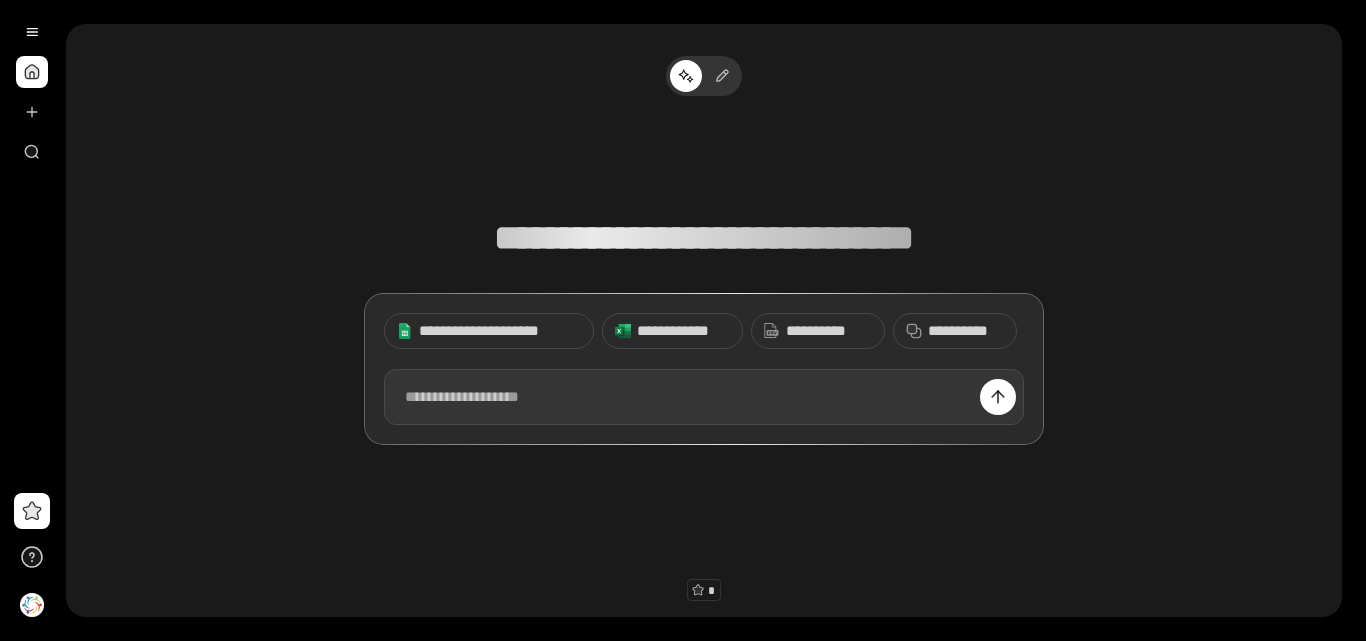 click at bounding box center (704, 397) 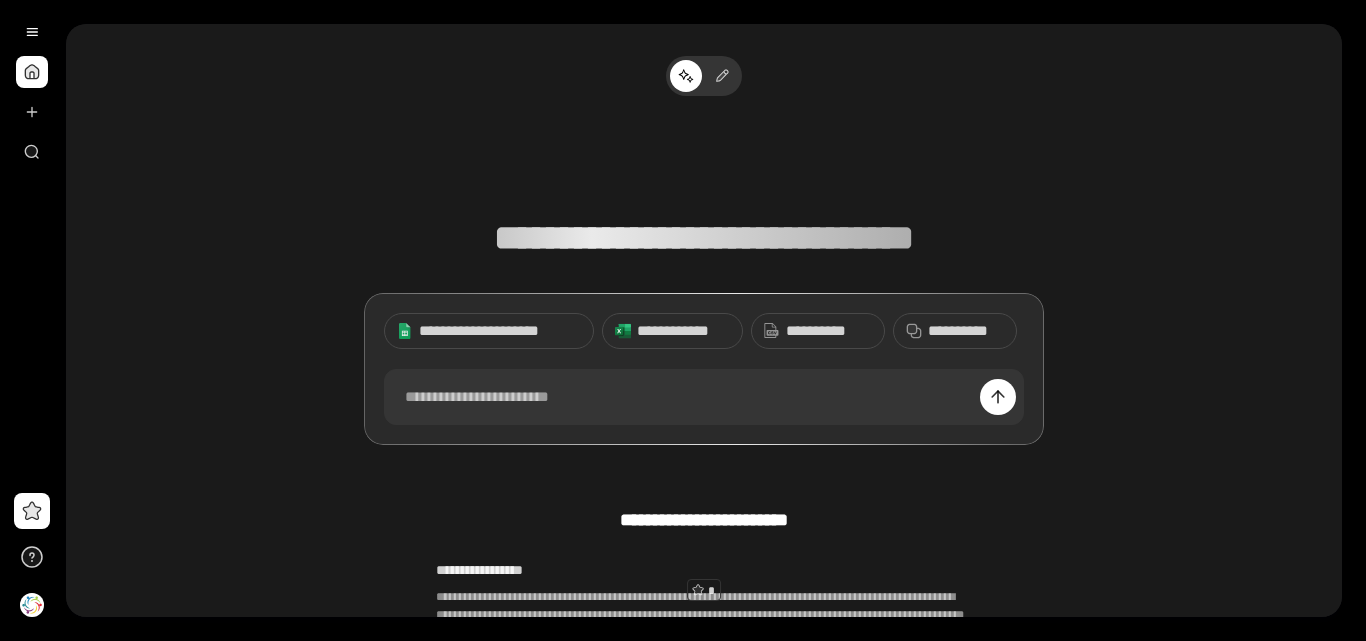 type 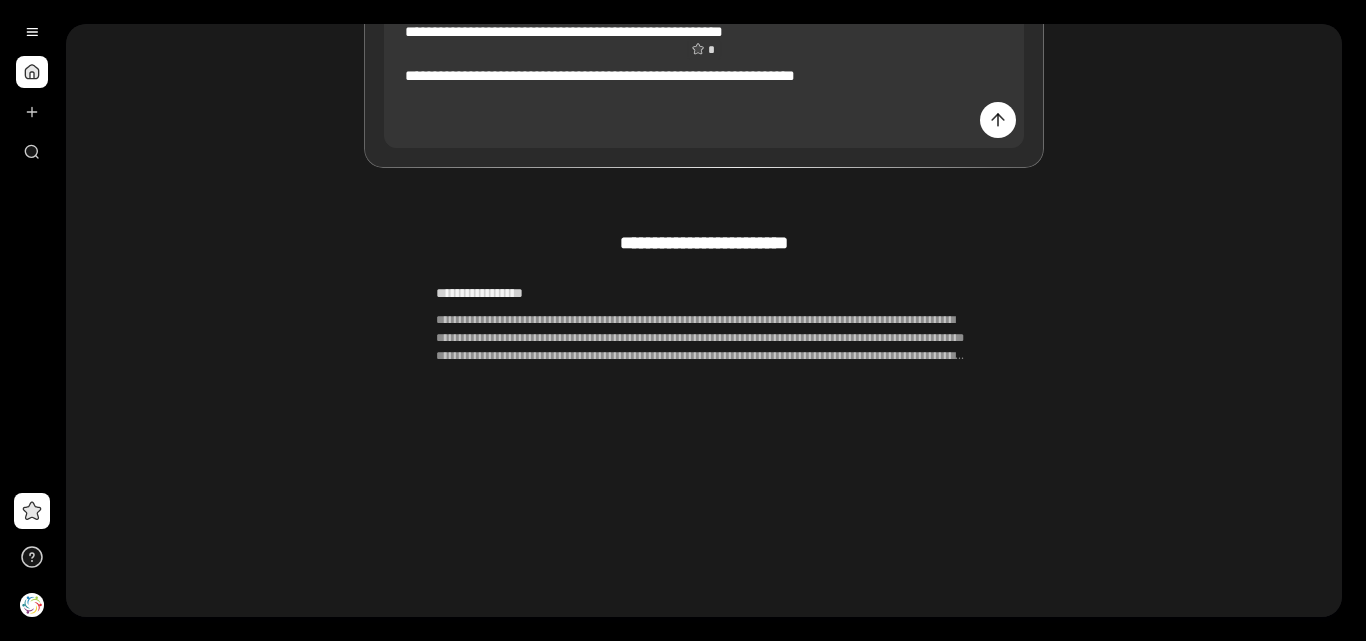 scroll, scrollTop: 0, scrollLeft: 0, axis: both 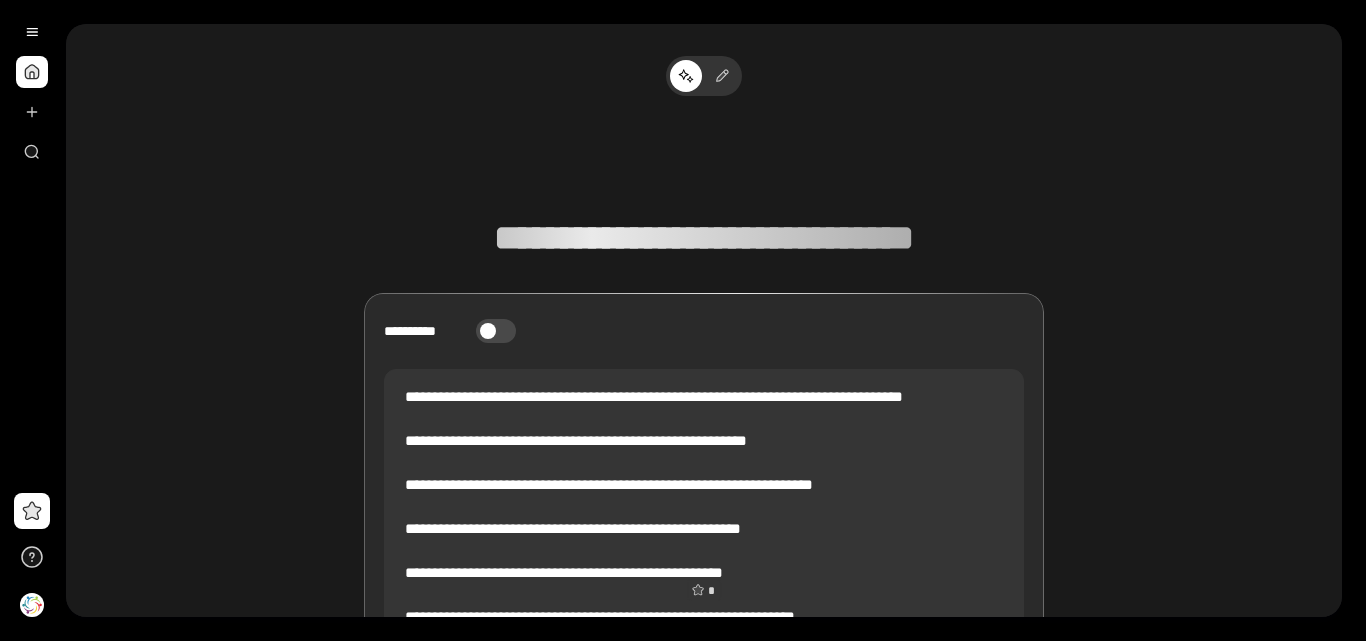 click on "**********" at bounding box center [496, 331] 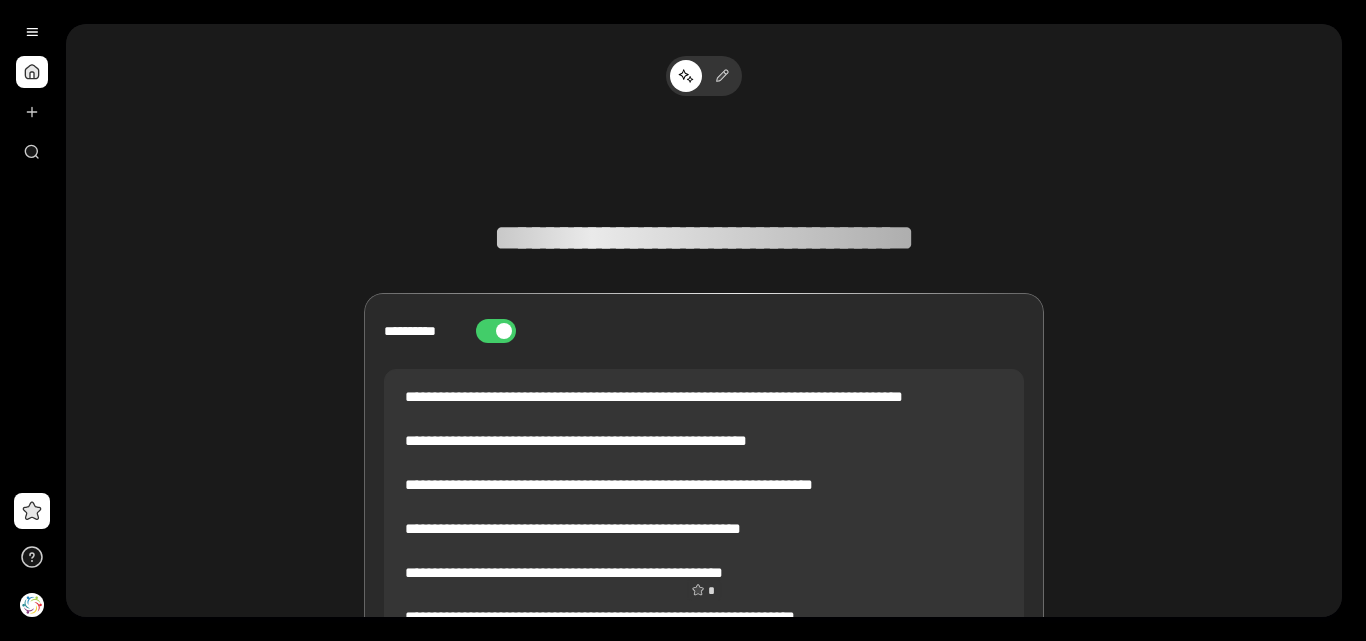 click on "**********" at bounding box center (496, 331) 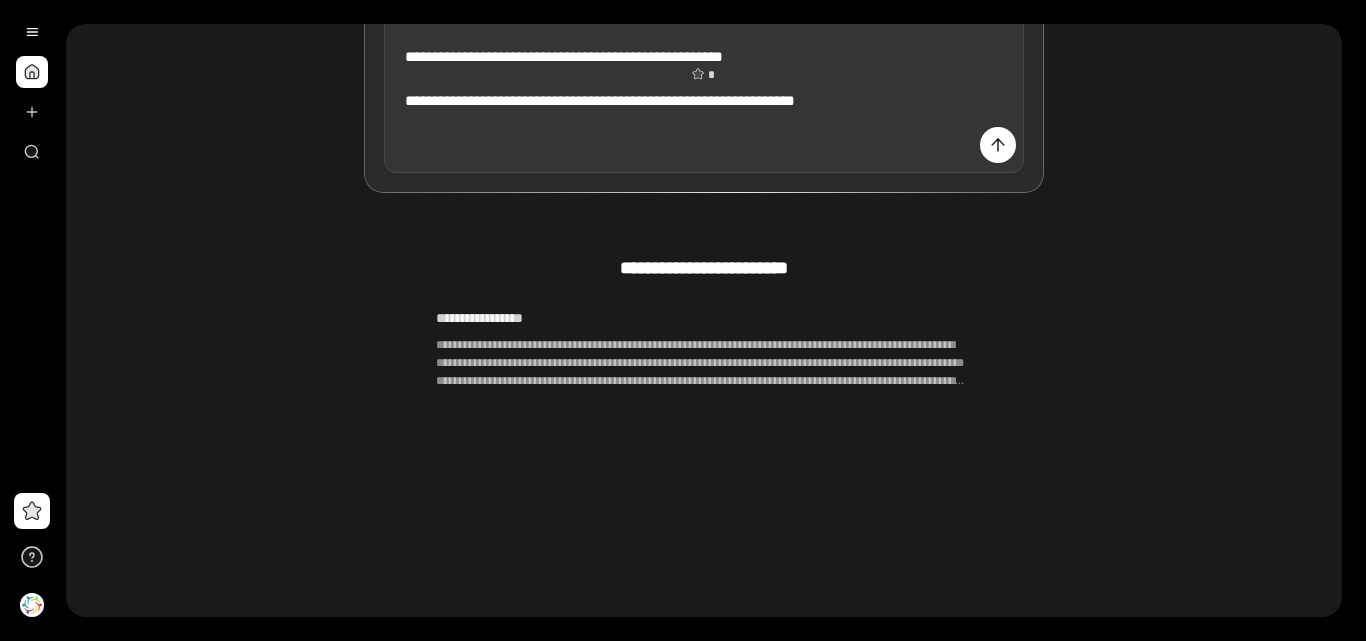 scroll, scrollTop: 541, scrollLeft: 0, axis: vertical 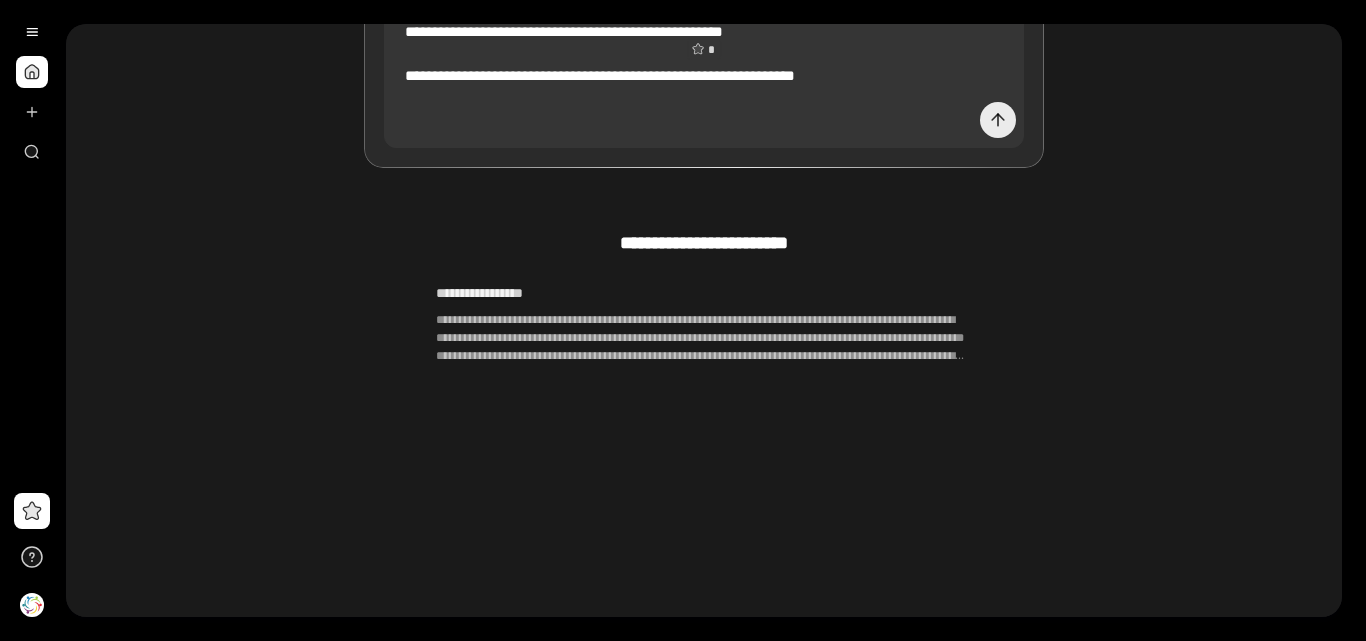 click at bounding box center [998, 120] 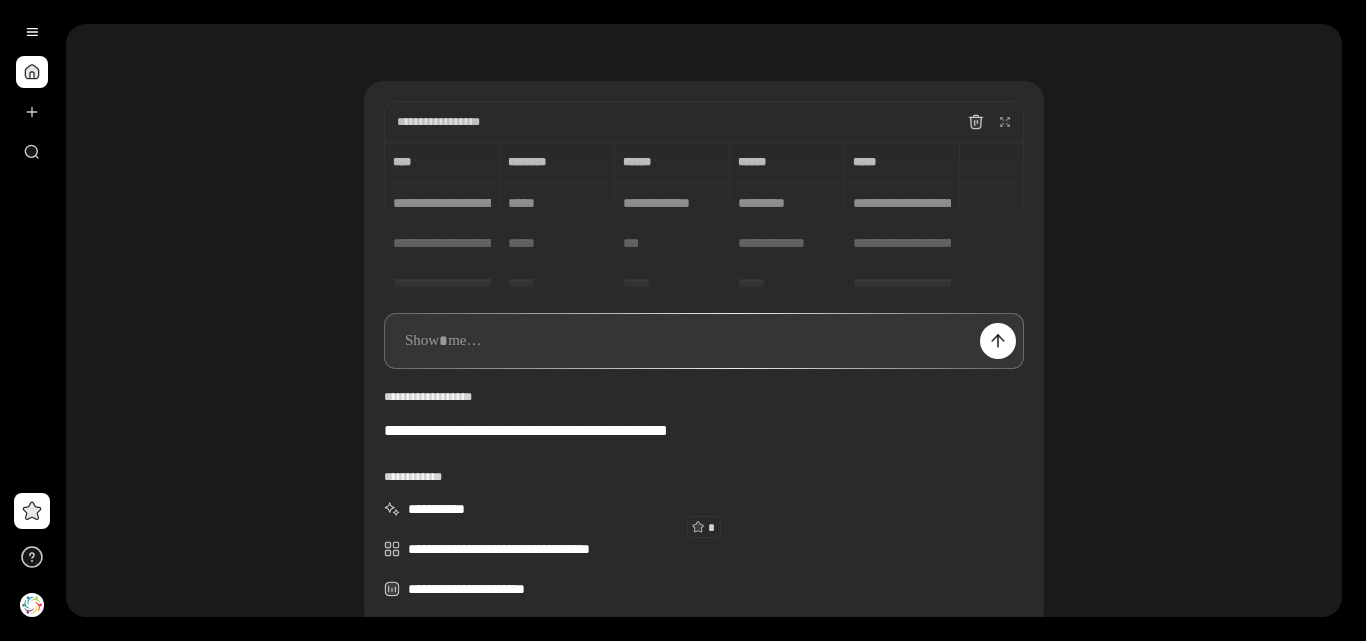 scroll, scrollTop: 61, scrollLeft: 0, axis: vertical 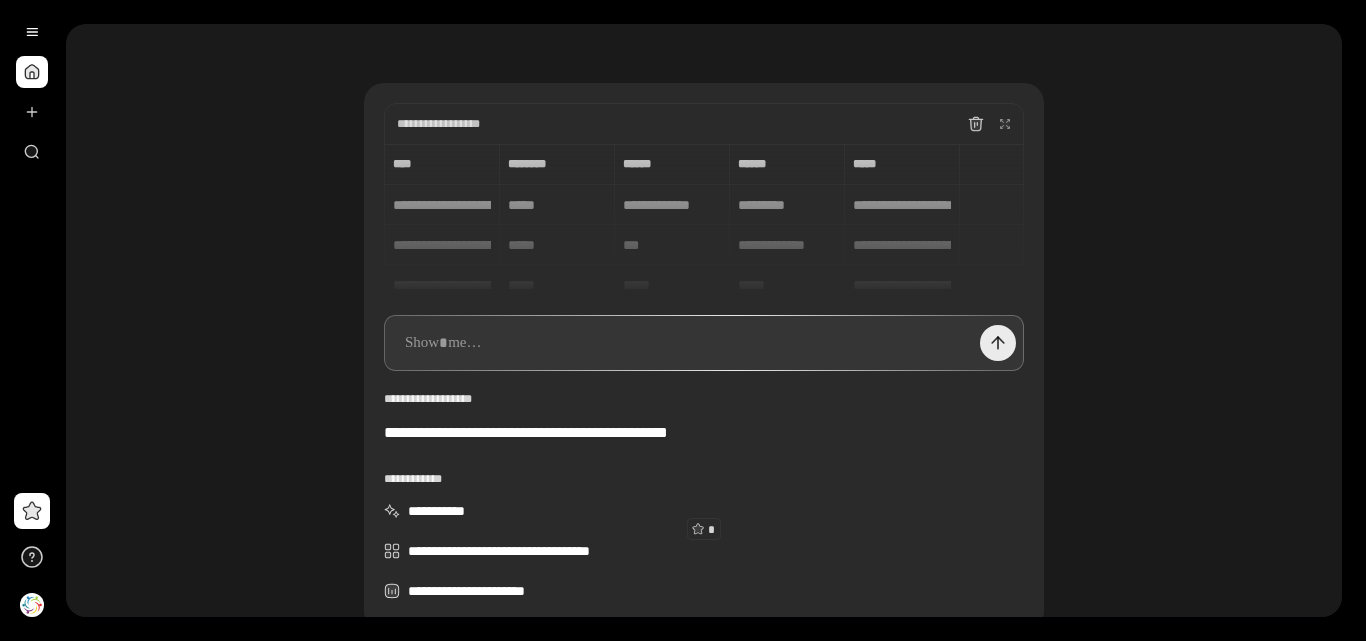 click at bounding box center (998, 343) 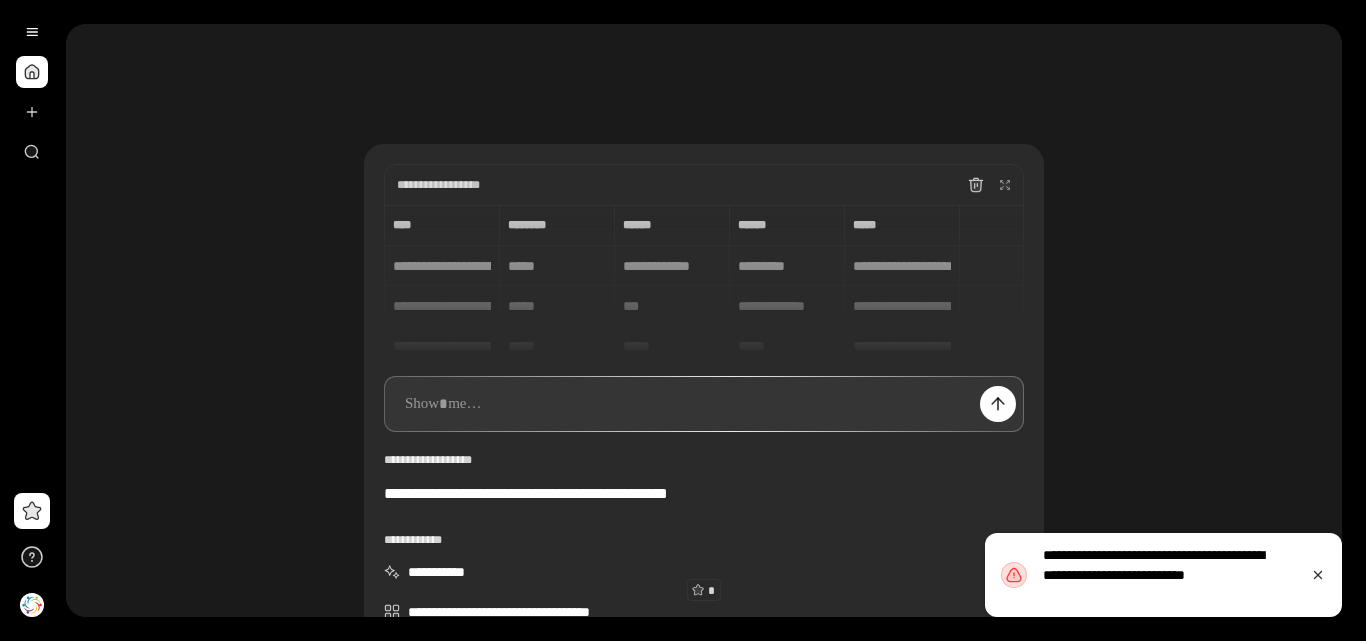 click at bounding box center (704, 404) 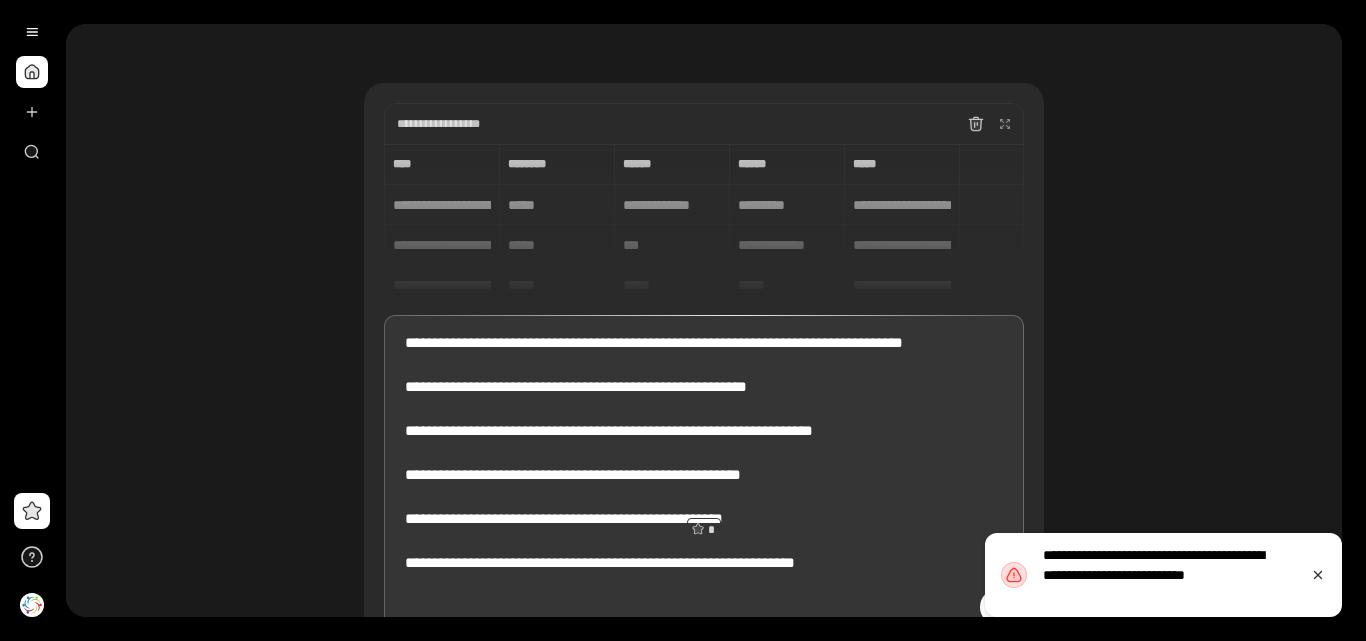 scroll, scrollTop: 459, scrollLeft: 0, axis: vertical 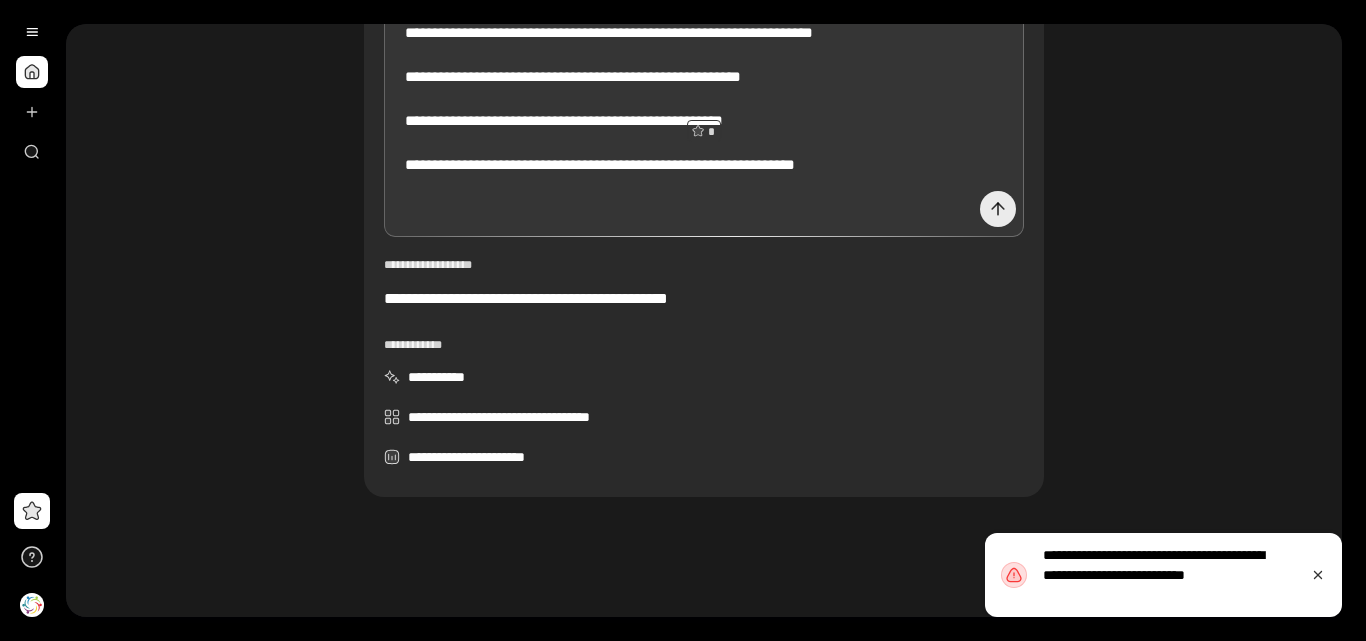 click at bounding box center (998, 209) 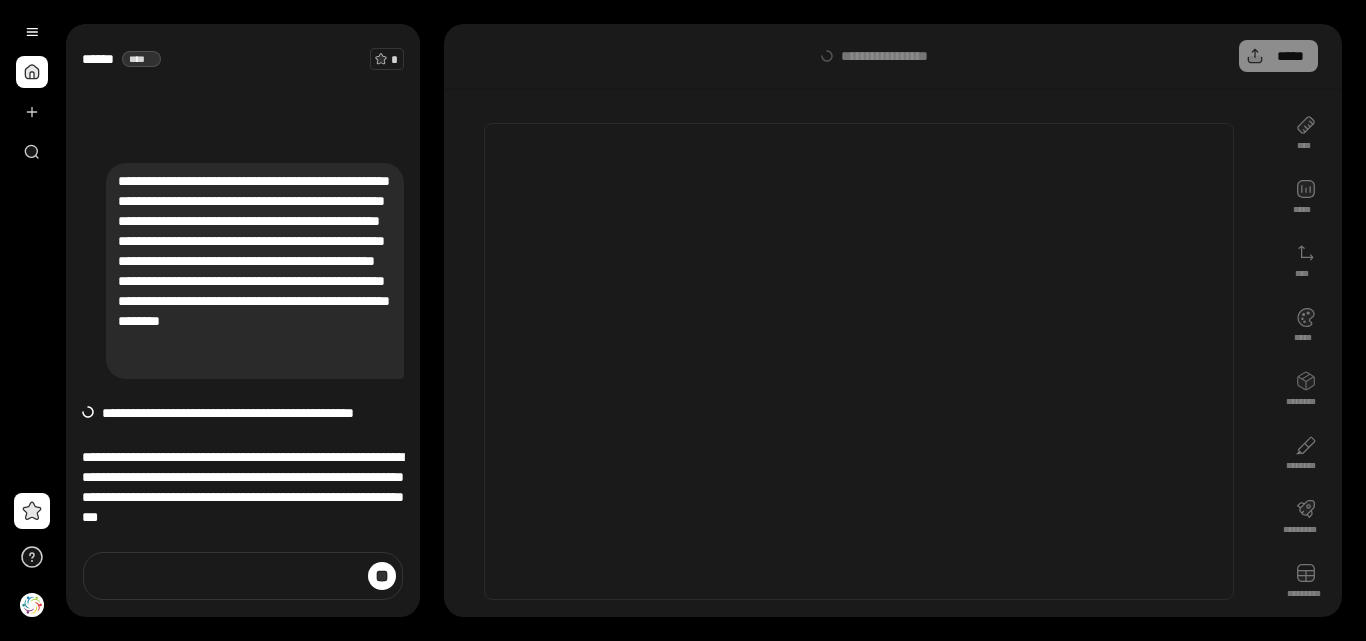 scroll, scrollTop: 34, scrollLeft: 0, axis: vertical 